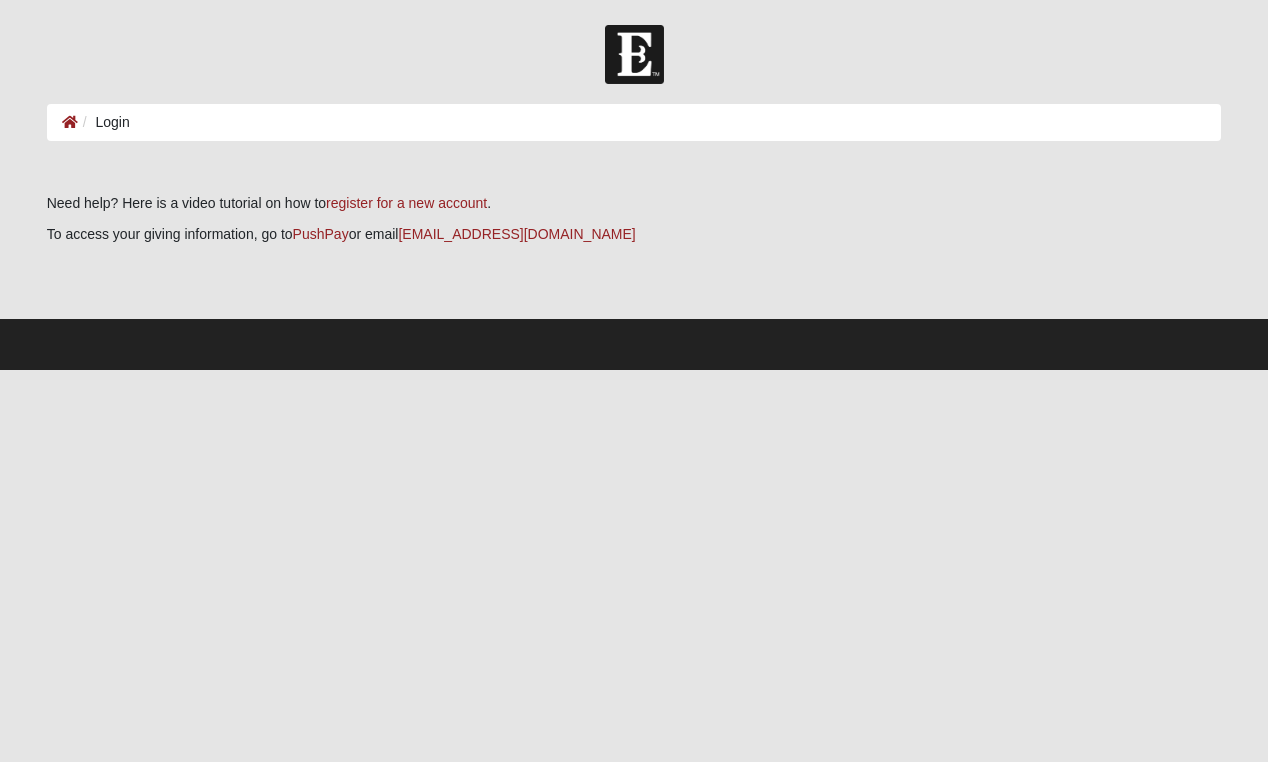 scroll, scrollTop: 0, scrollLeft: 0, axis: both 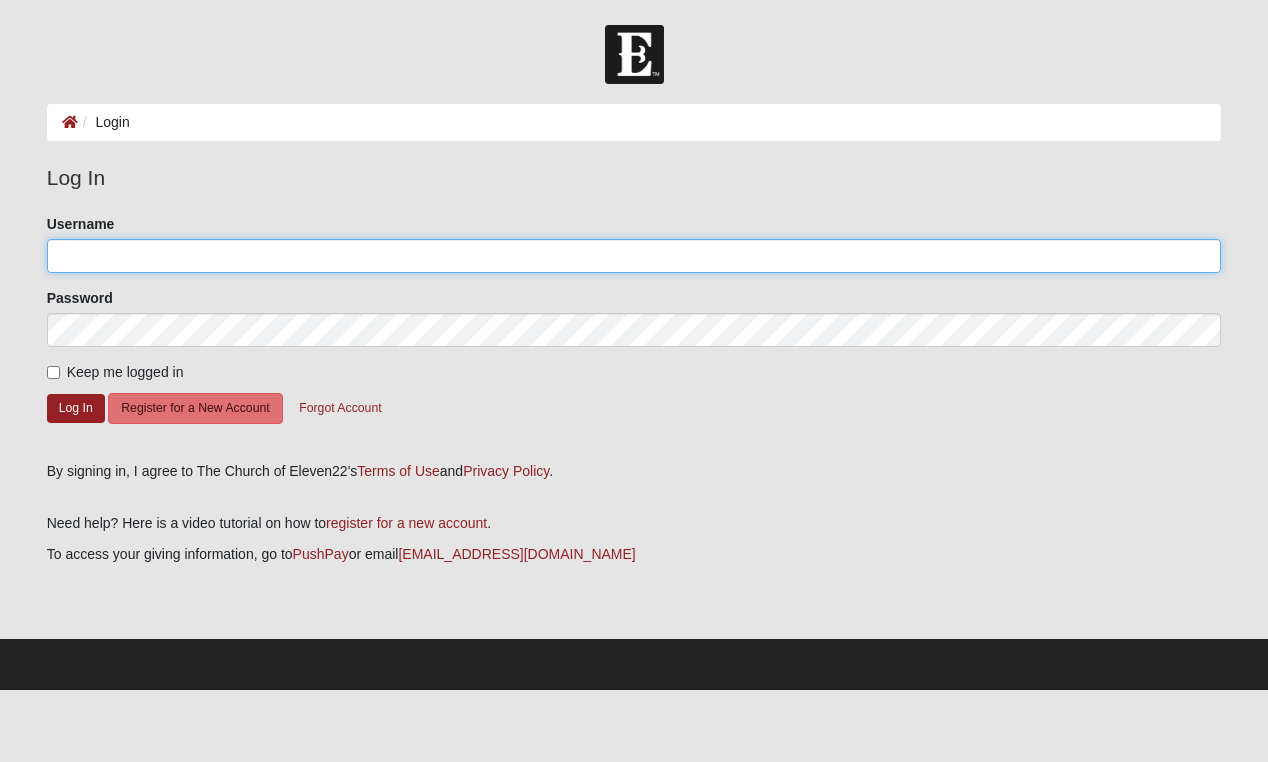 type on "matt.dobson@coe22.com" 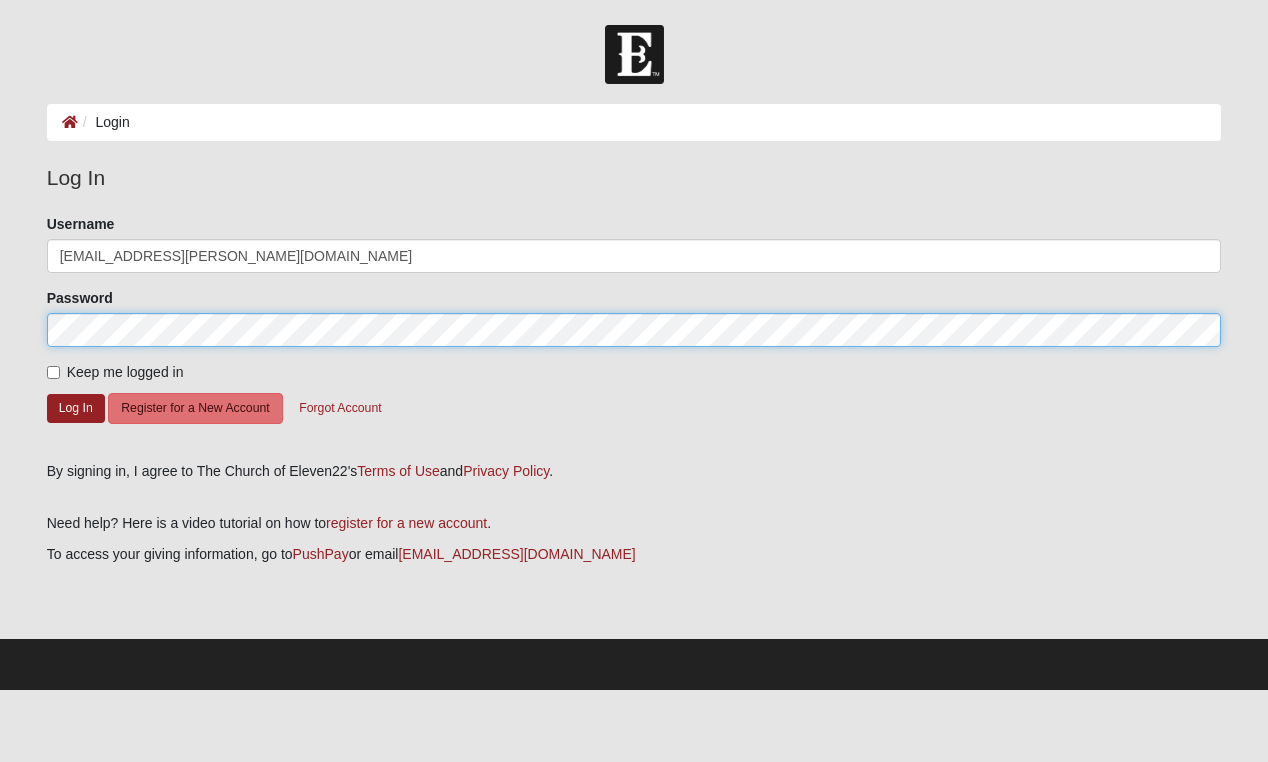 click on "Log In" 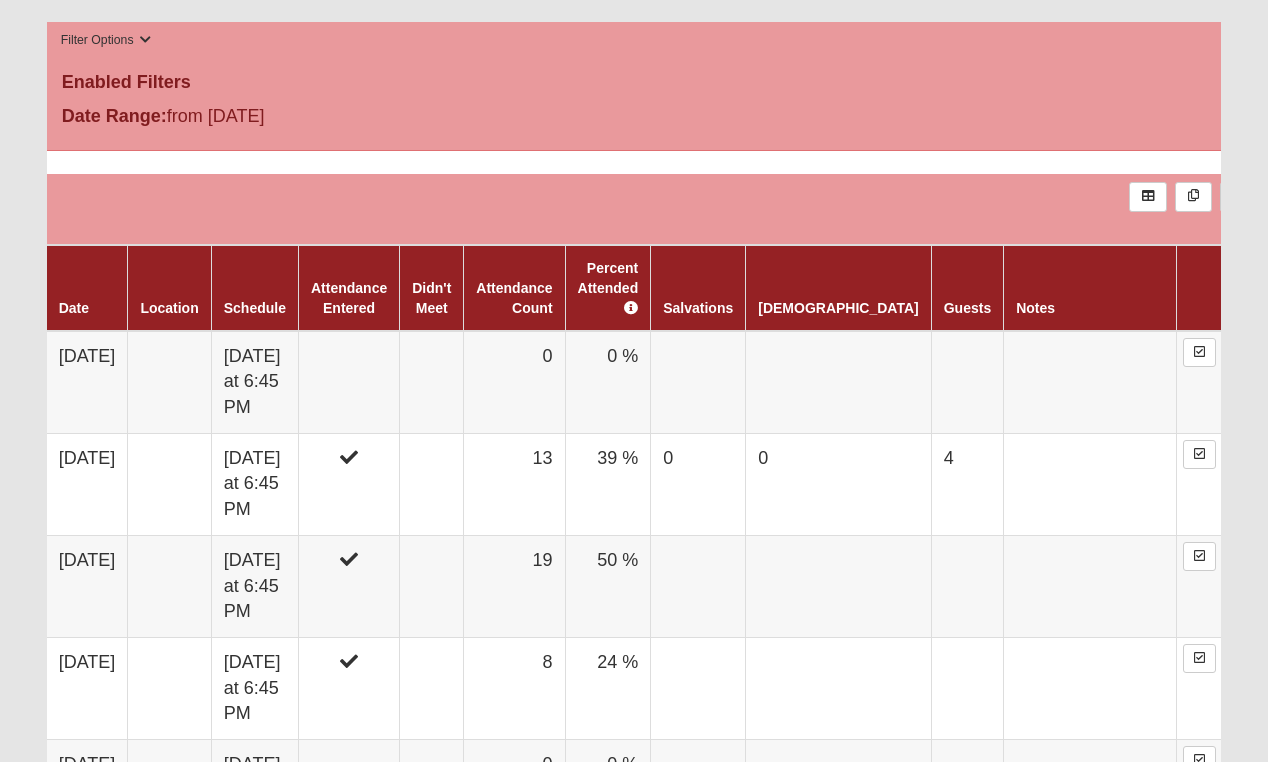 scroll, scrollTop: 1128, scrollLeft: 0, axis: vertical 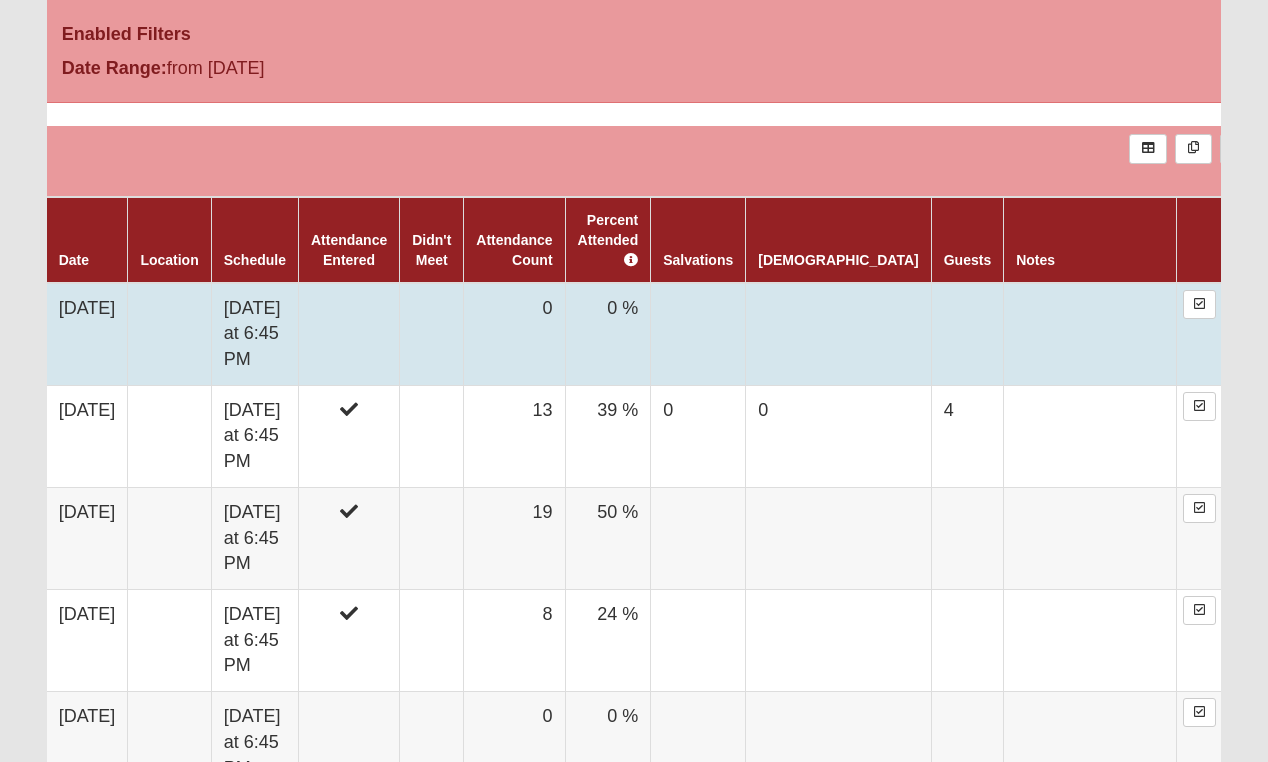 click at bounding box center [348, 334] 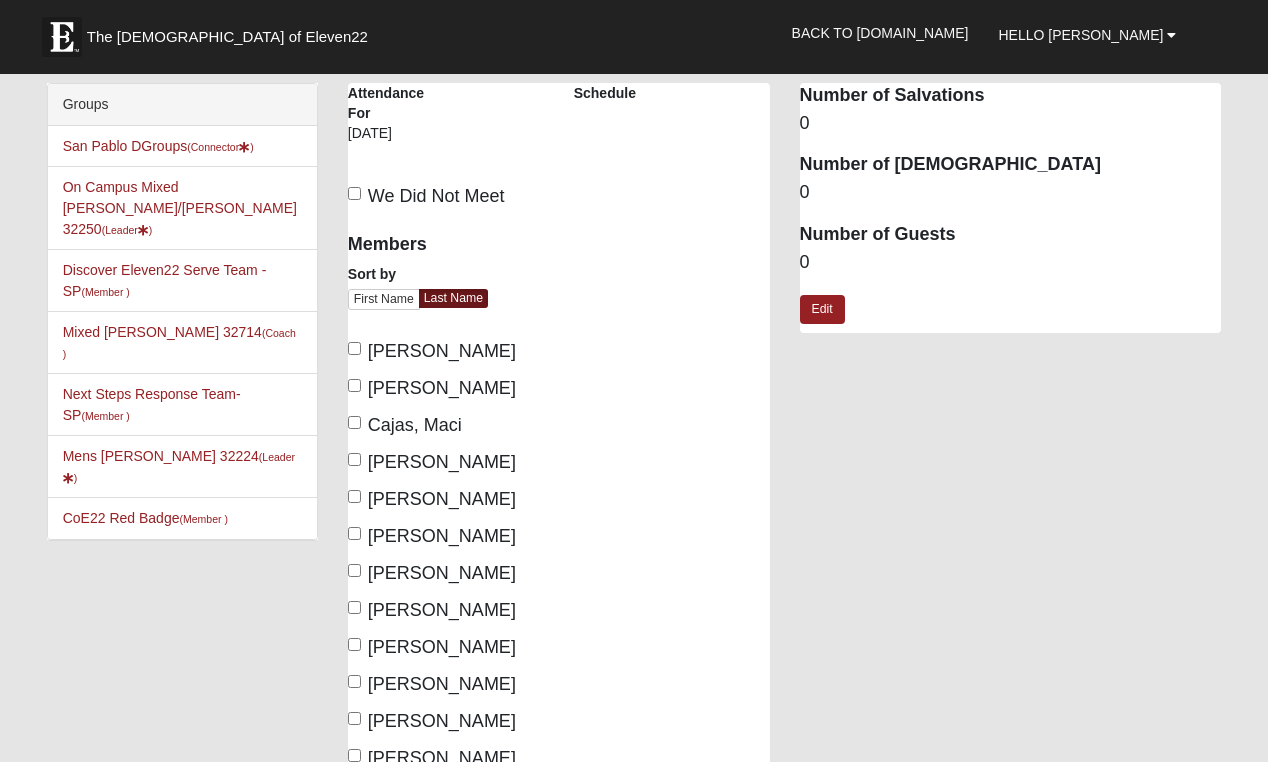 scroll, scrollTop: 0, scrollLeft: 0, axis: both 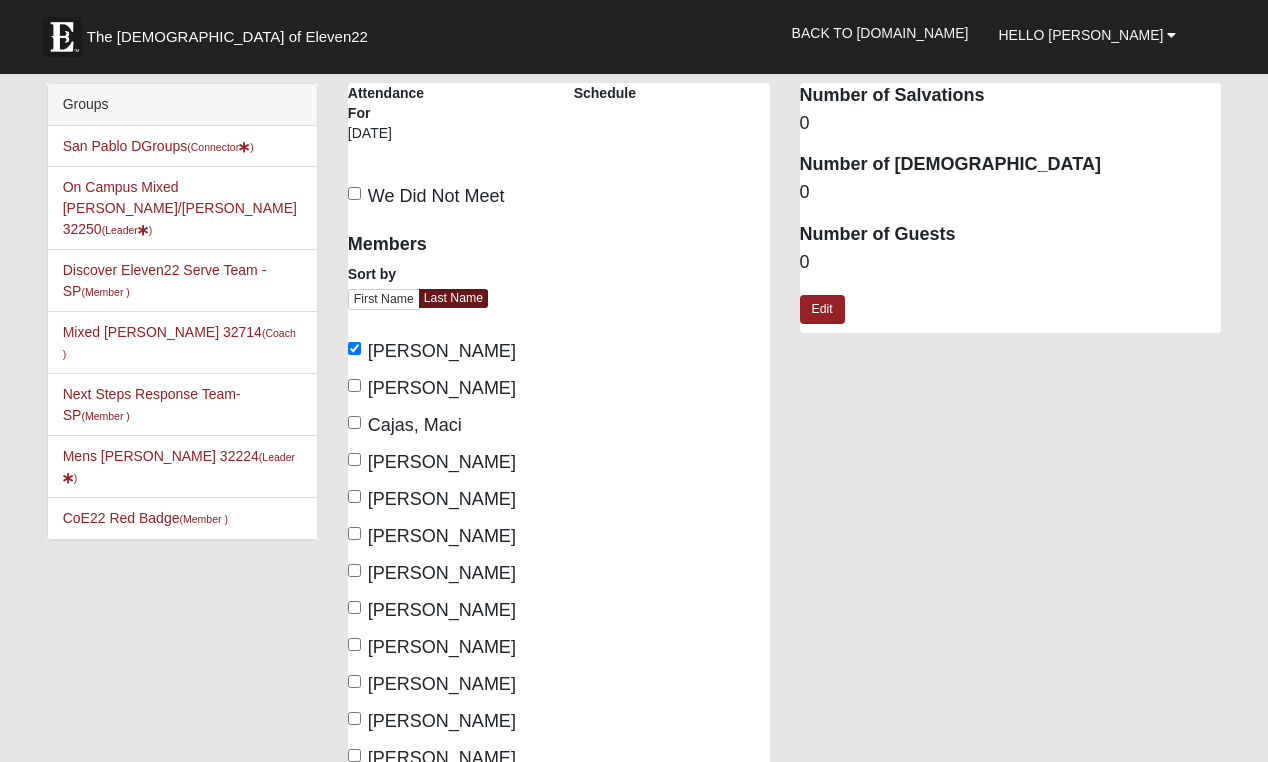 click on "Barnett, Faith" at bounding box center (354, 348) 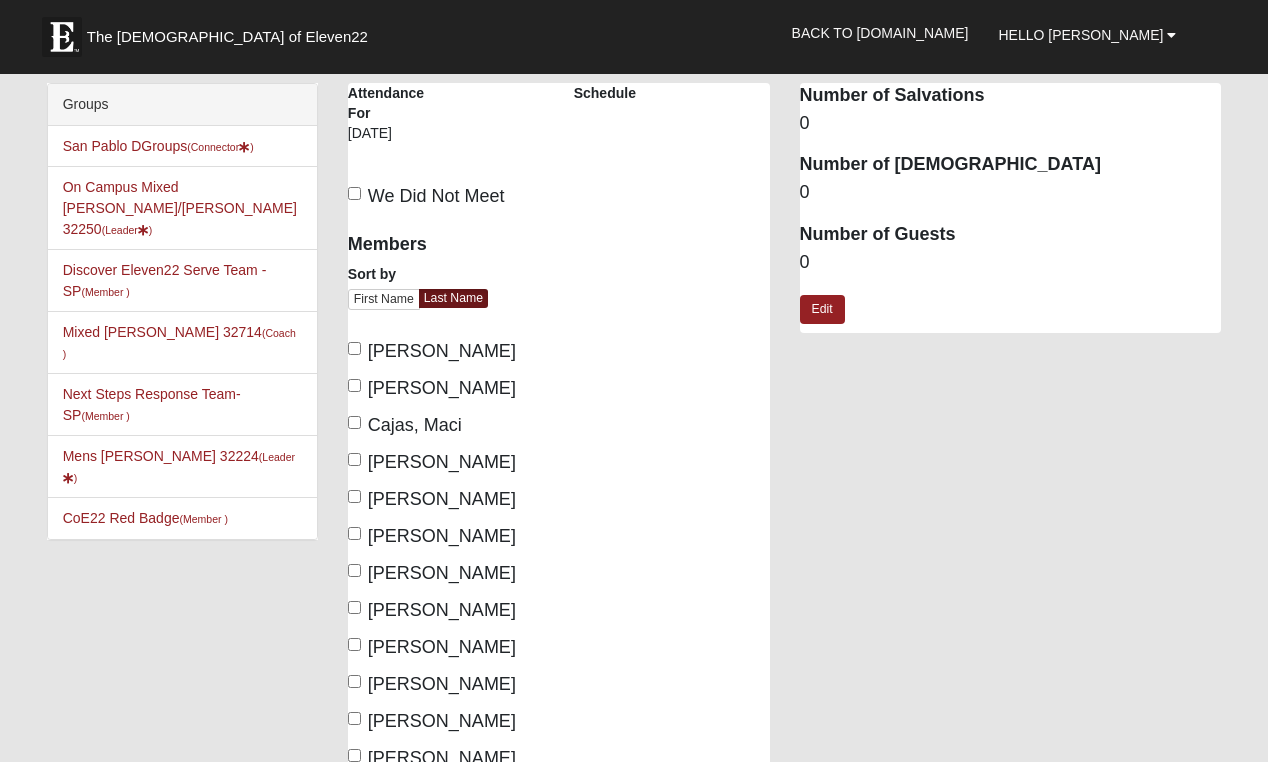click on "Cajas, Maci" at bounding box center [405, 425] 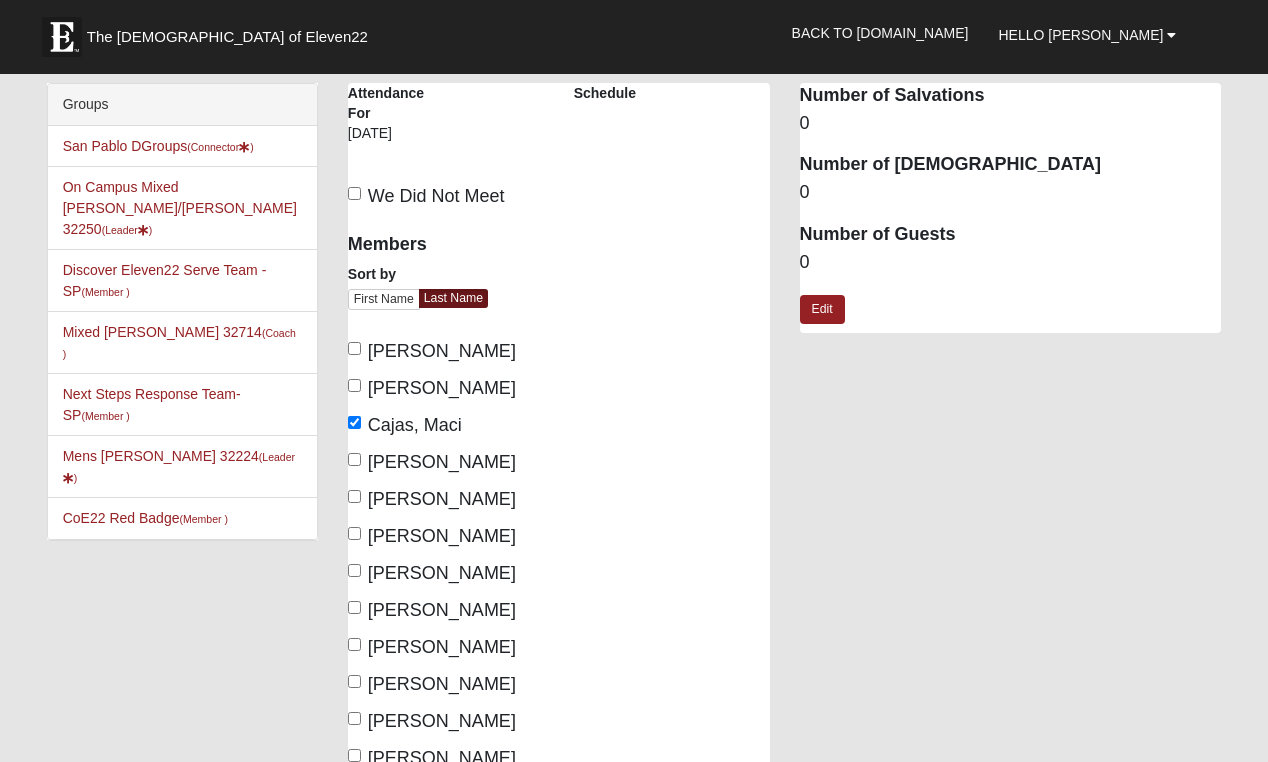 click on "Campbell, Andrew" at bounding box center (432, 462) 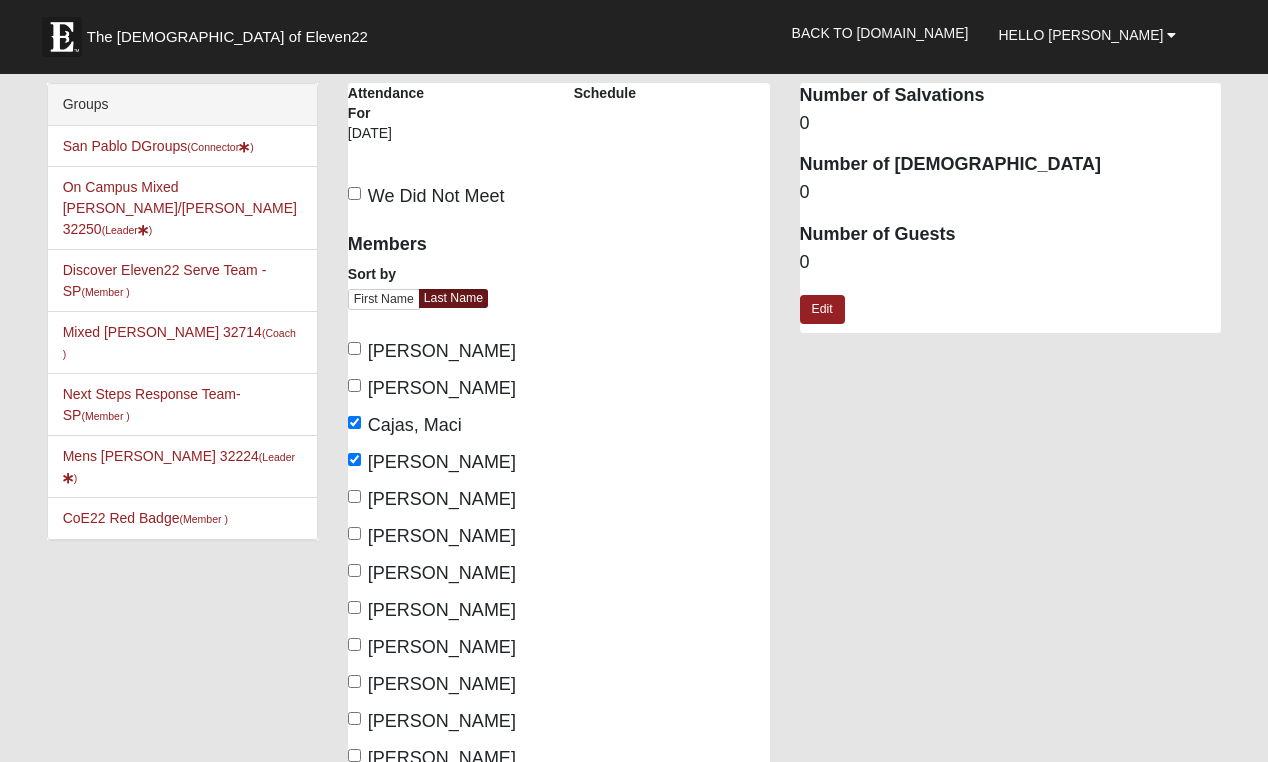 click on "Campbell, Natalie" at bounding box center [354, 496] 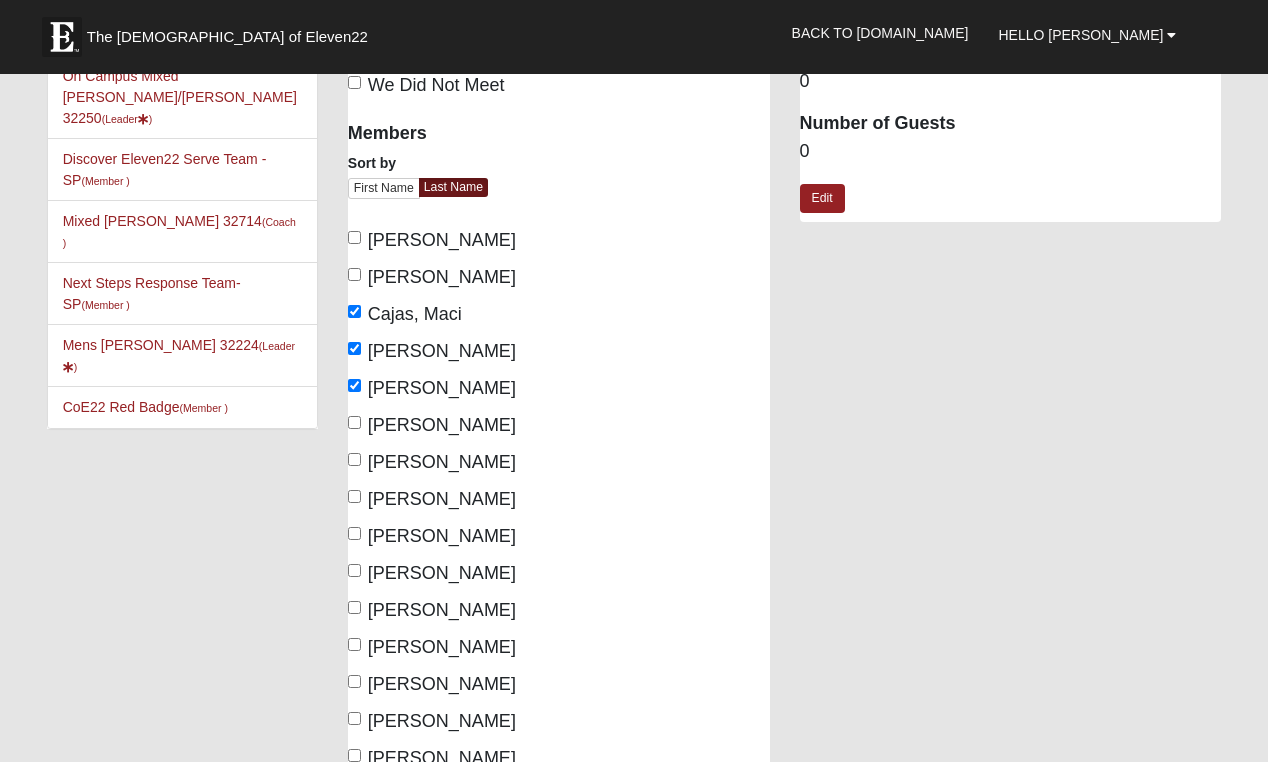 scroll, scrollTop: 113, scrollLeft: 0, axis: vertical 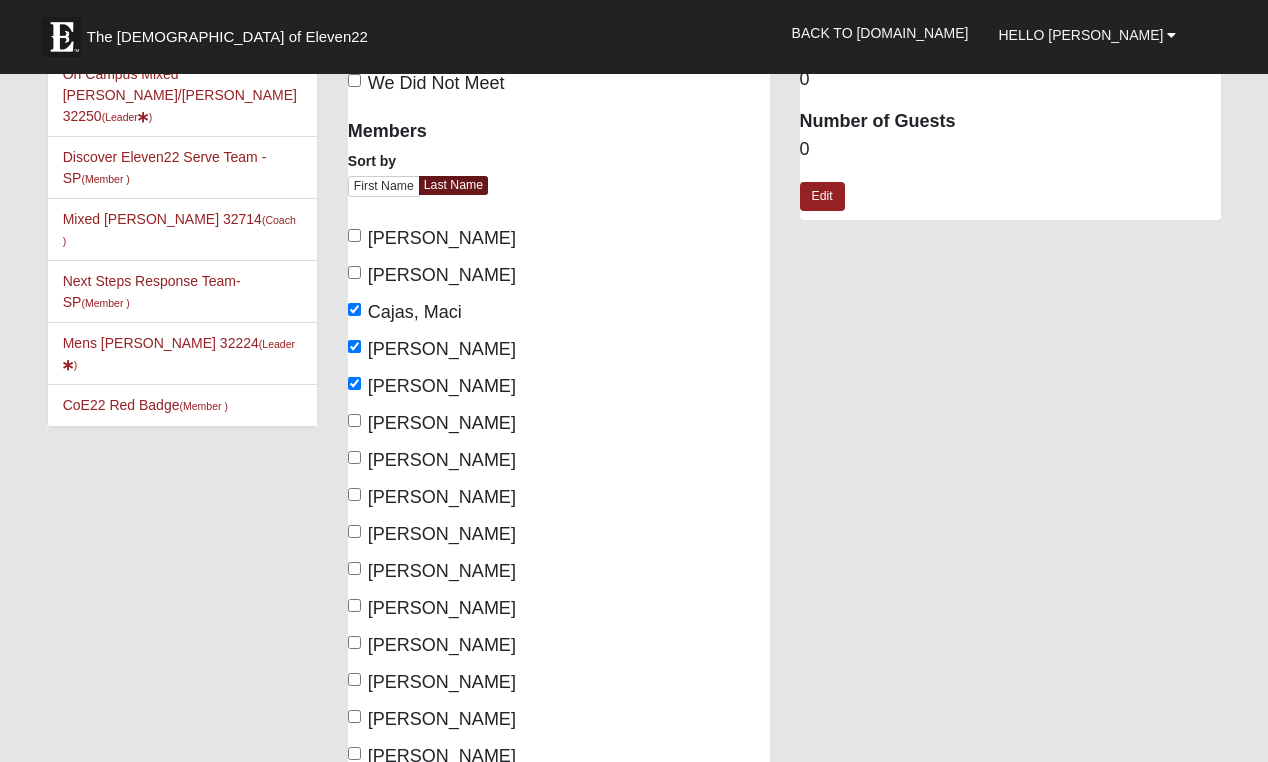 click on "Dobson, Lauren" at bounding box center (354, 568) 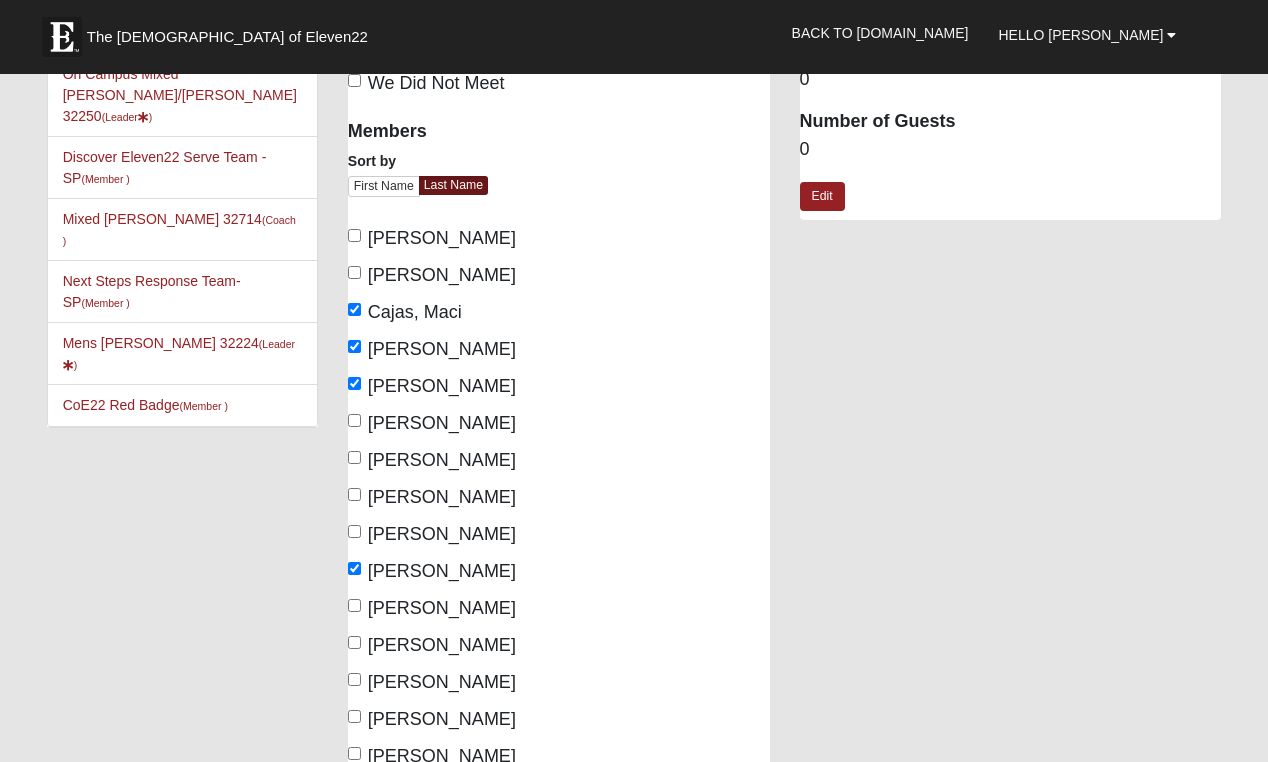 click on "Dobson, Matt" at bounding box center [354, 605] 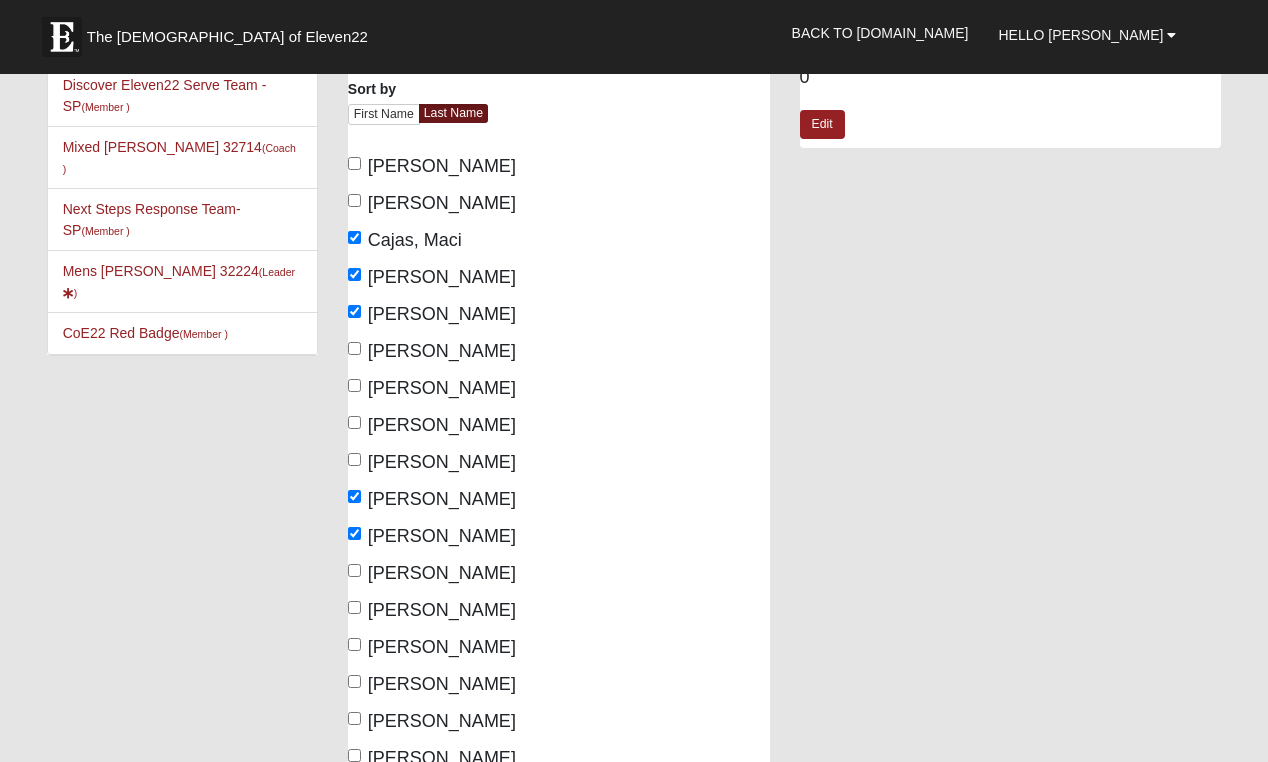 scroll, scrollTop: 198, scrollLeft: 0, axis: vertical 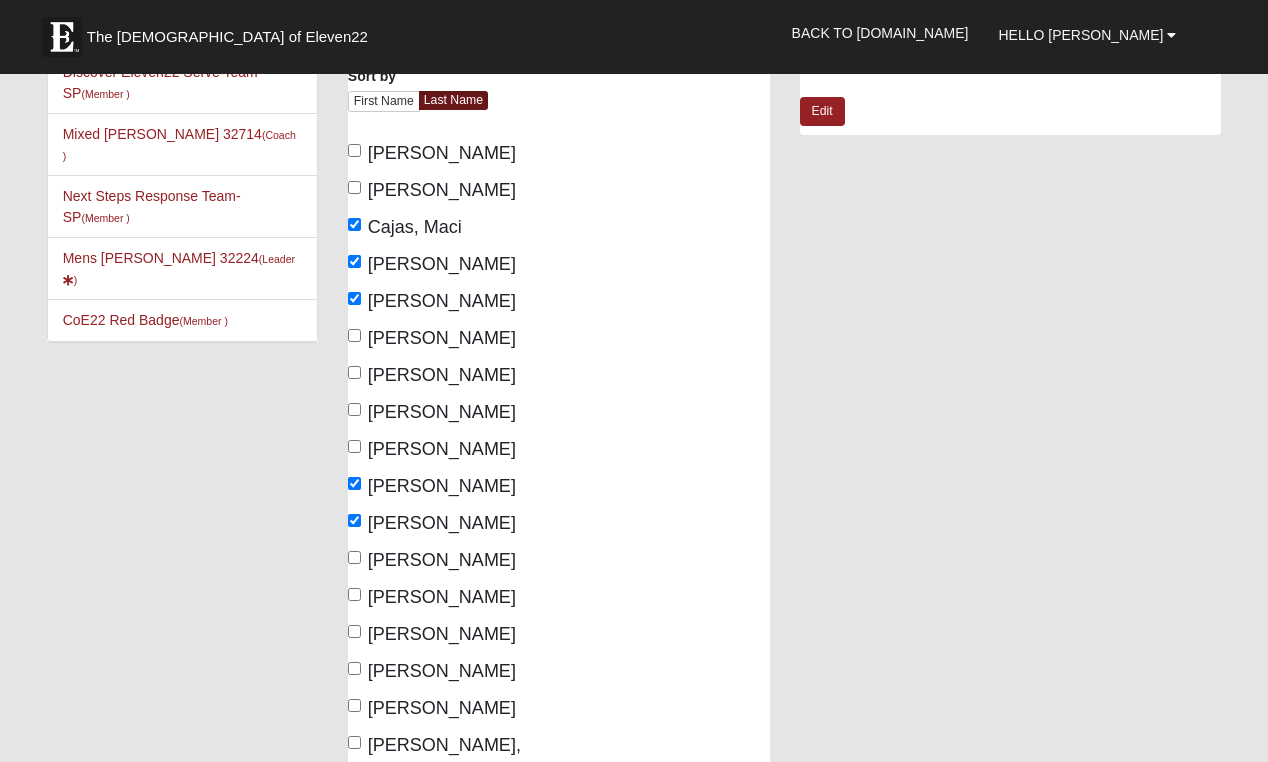 click on "Erwin, Ashley" at bounding box center [354, 557] 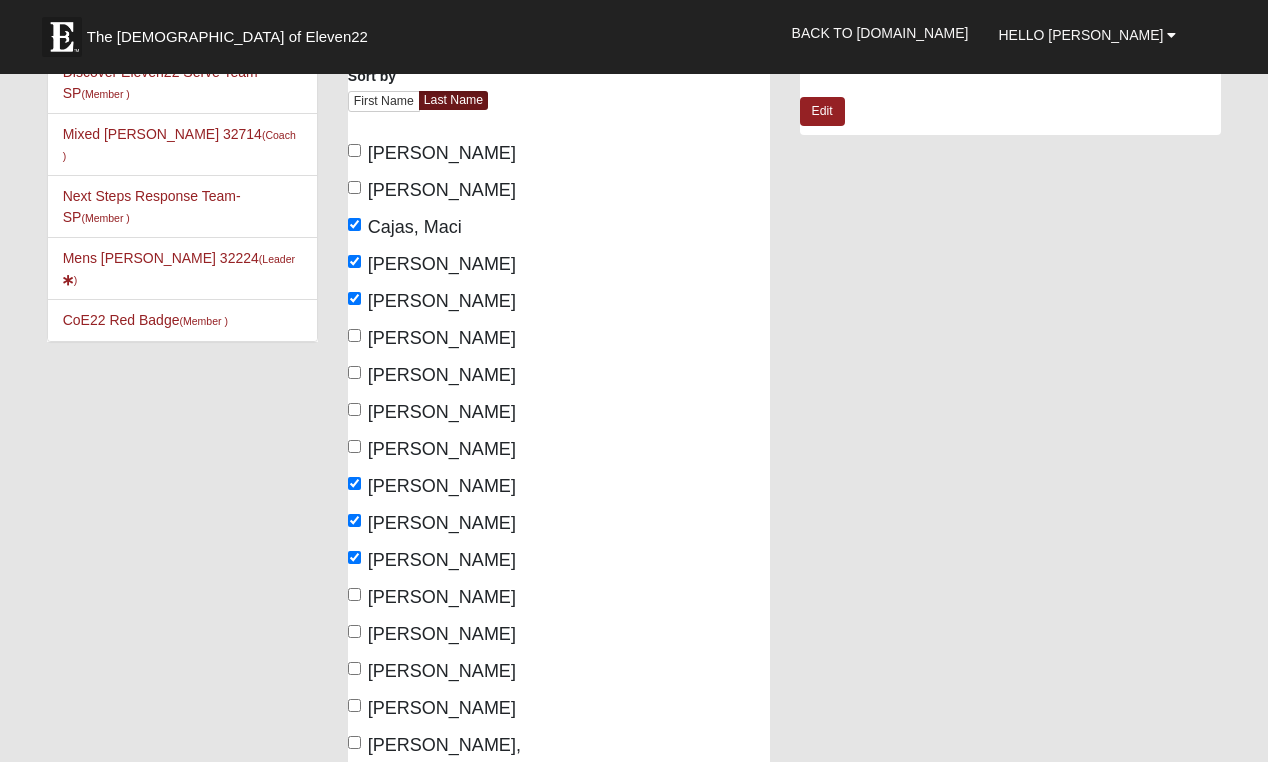 click on "George, Caroline" at bounding box center [354, 631] 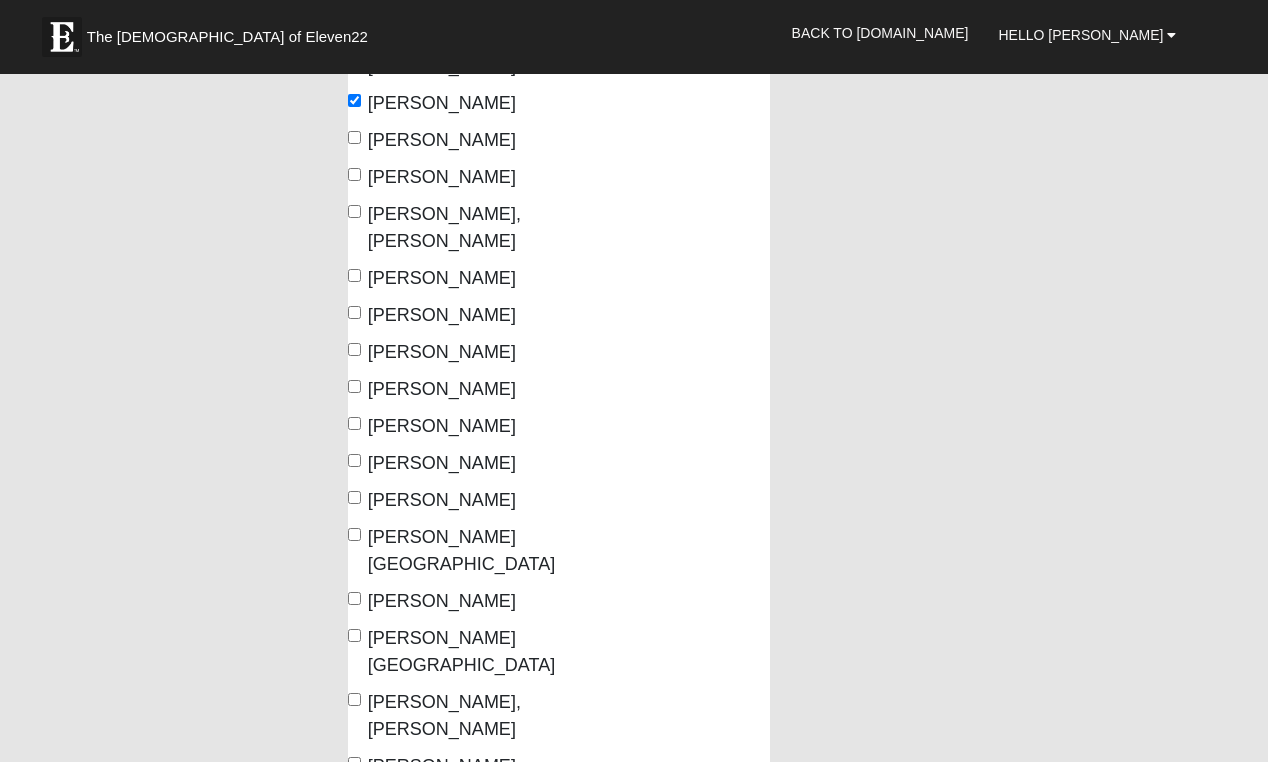 scroll, scrollTop: 745, scrollLeft: 0, axis: vertical 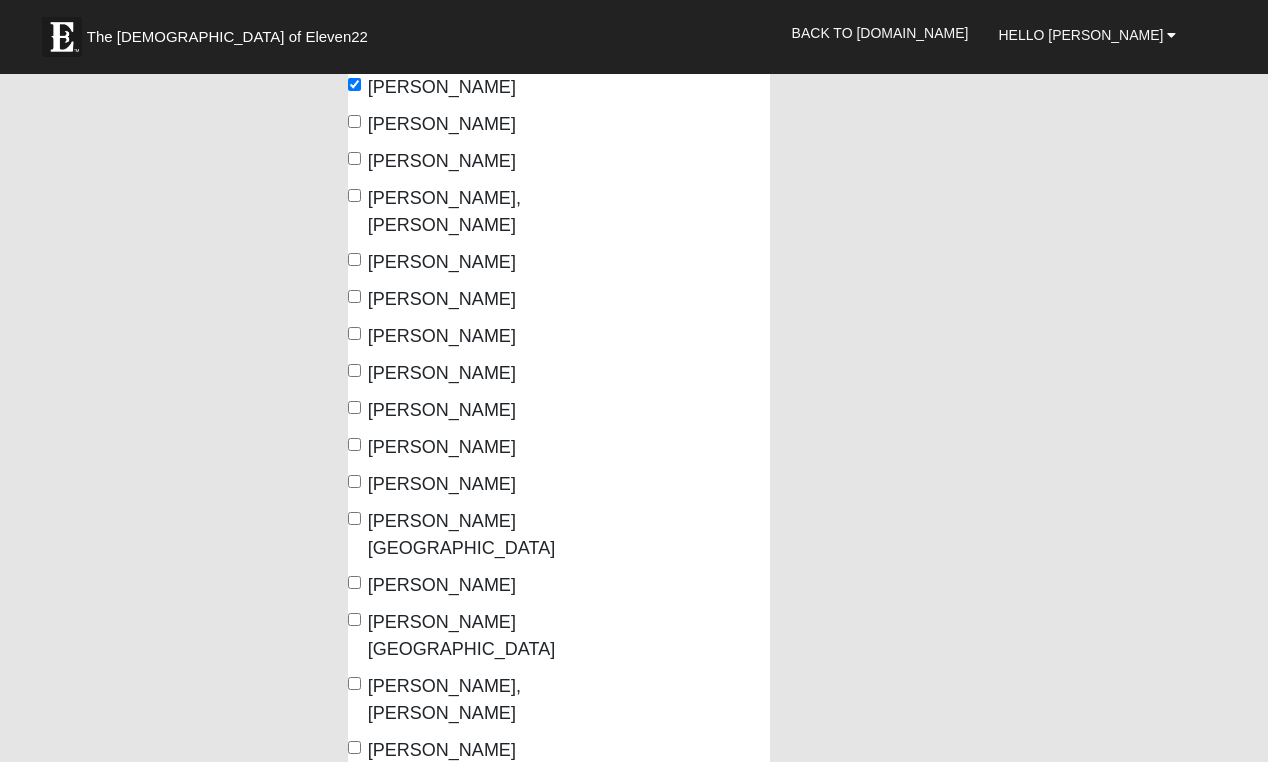click on "Ross, Jackie" at bounding box center (354, 481) 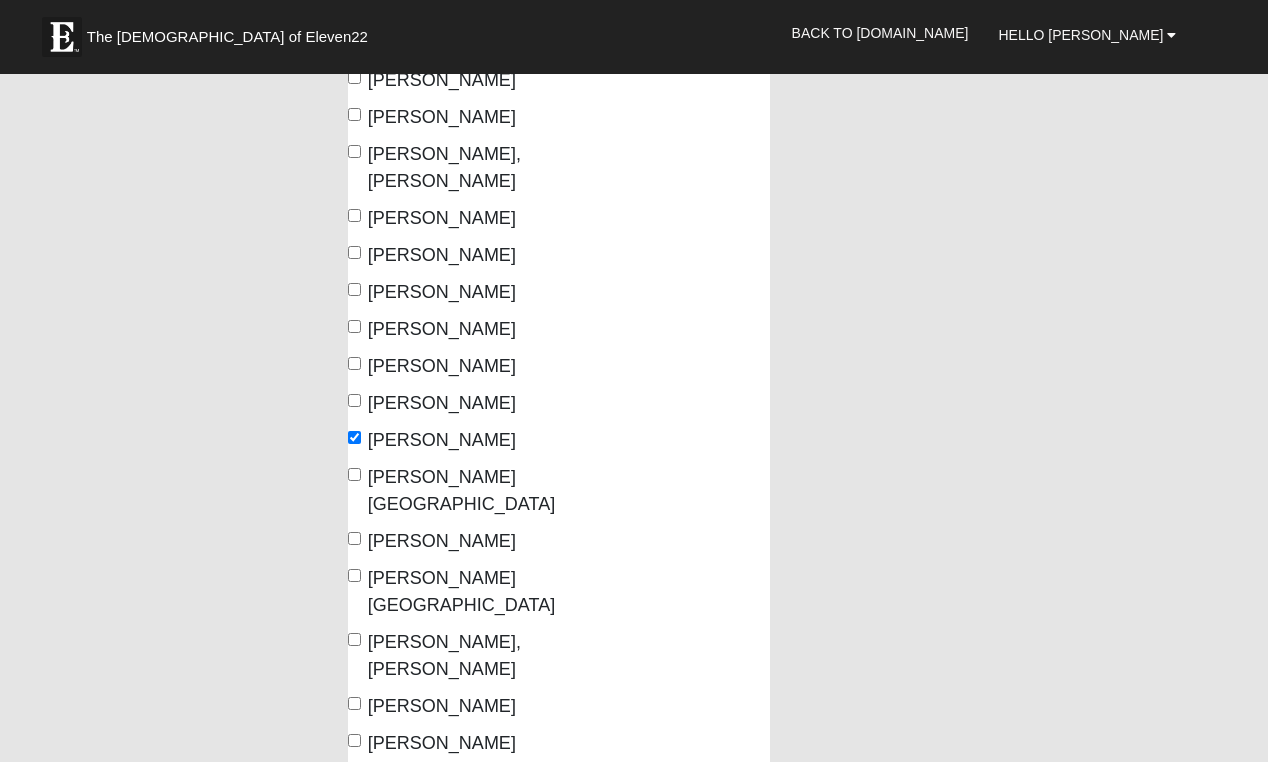 scroll, scrollTop: 824, scrollLeft: 0, axis: vertical 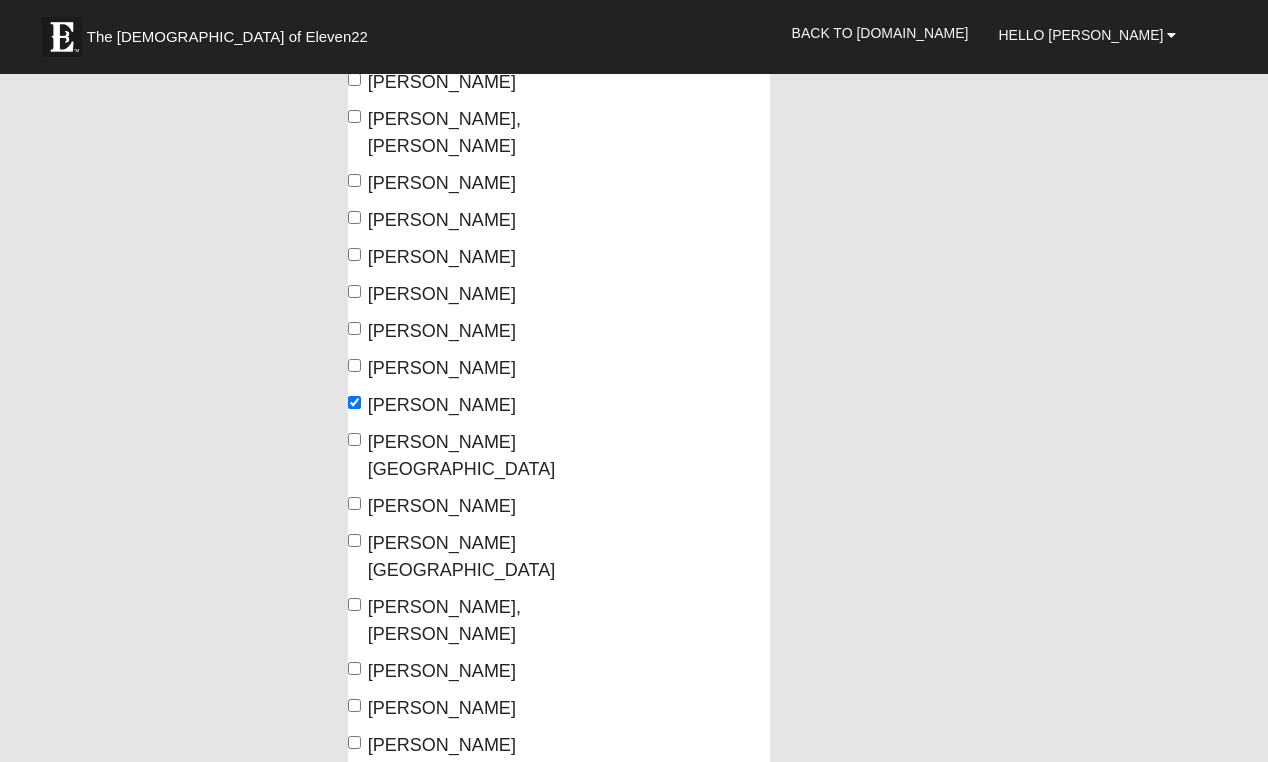 click on "Weaver, Logan" at bounding box center [354, 742] 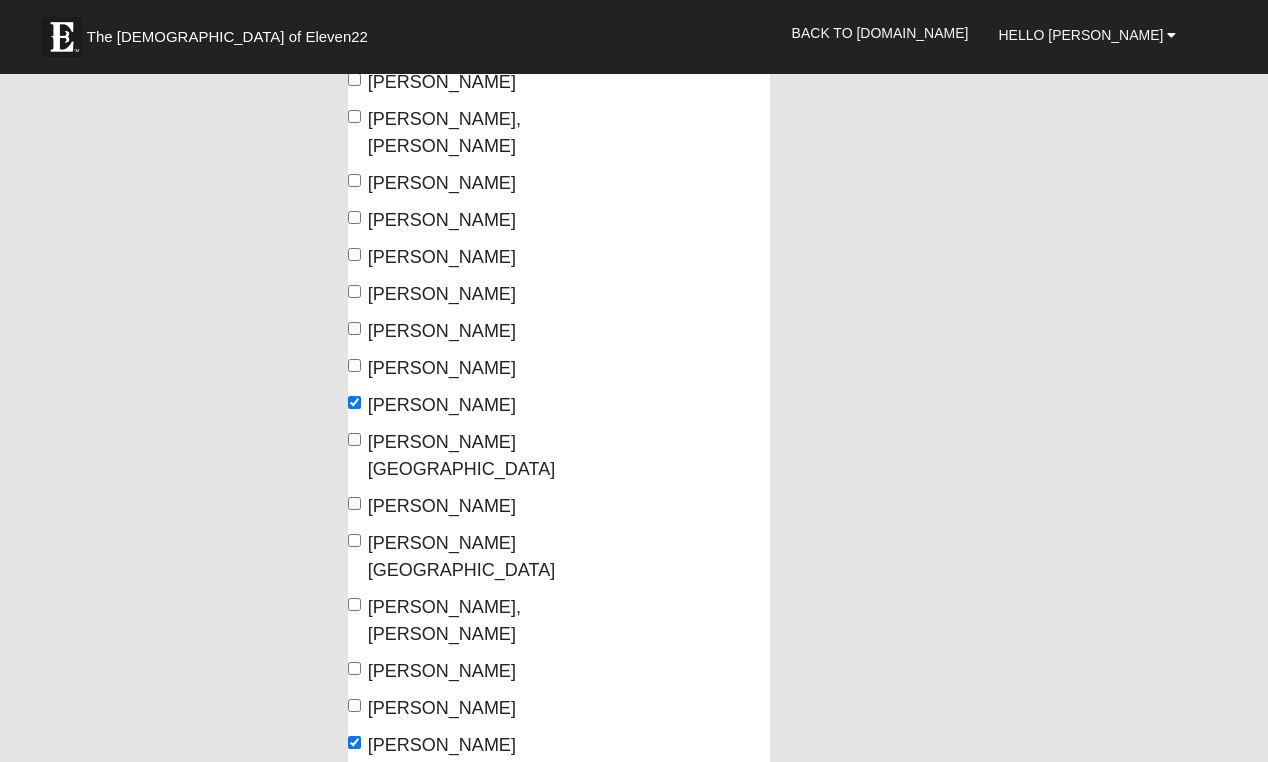 click on "Weaver, Logan" at bounding box center [354, 742] 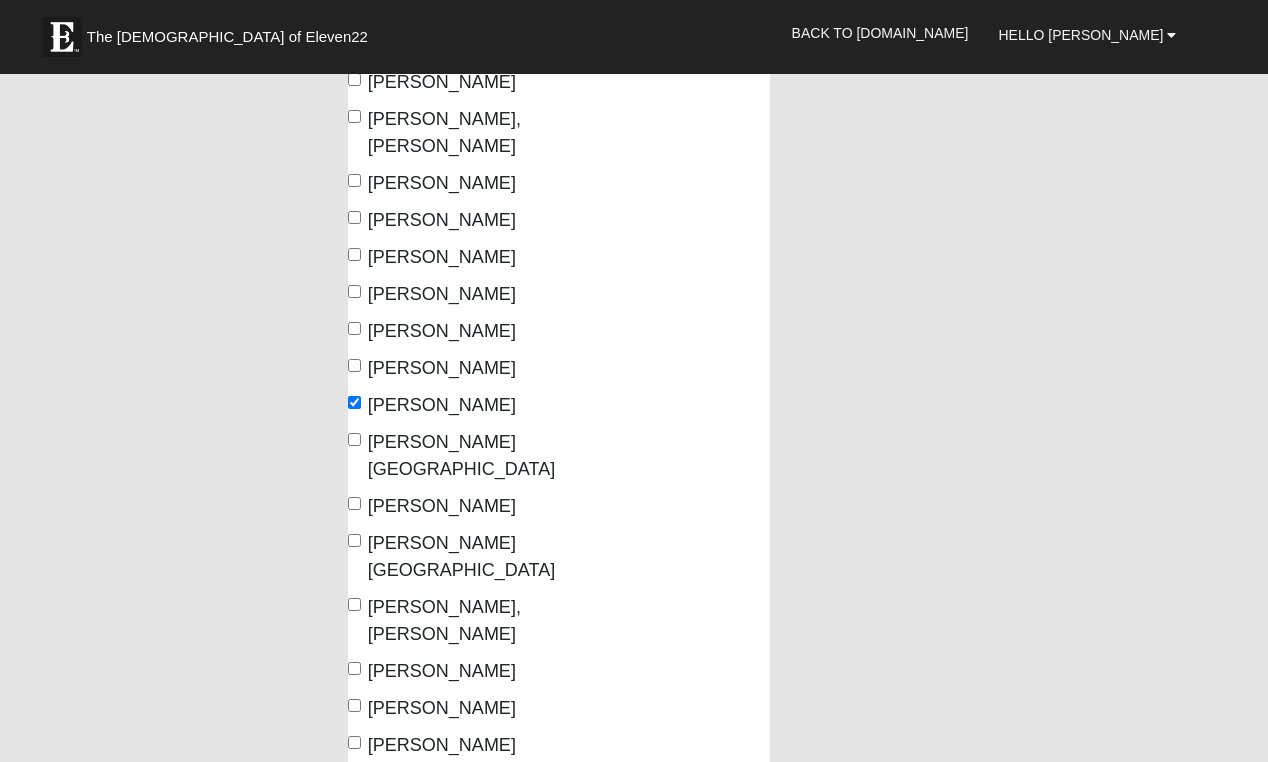 click on "Whelpley, Kristin" at bounding box center [354, 779] 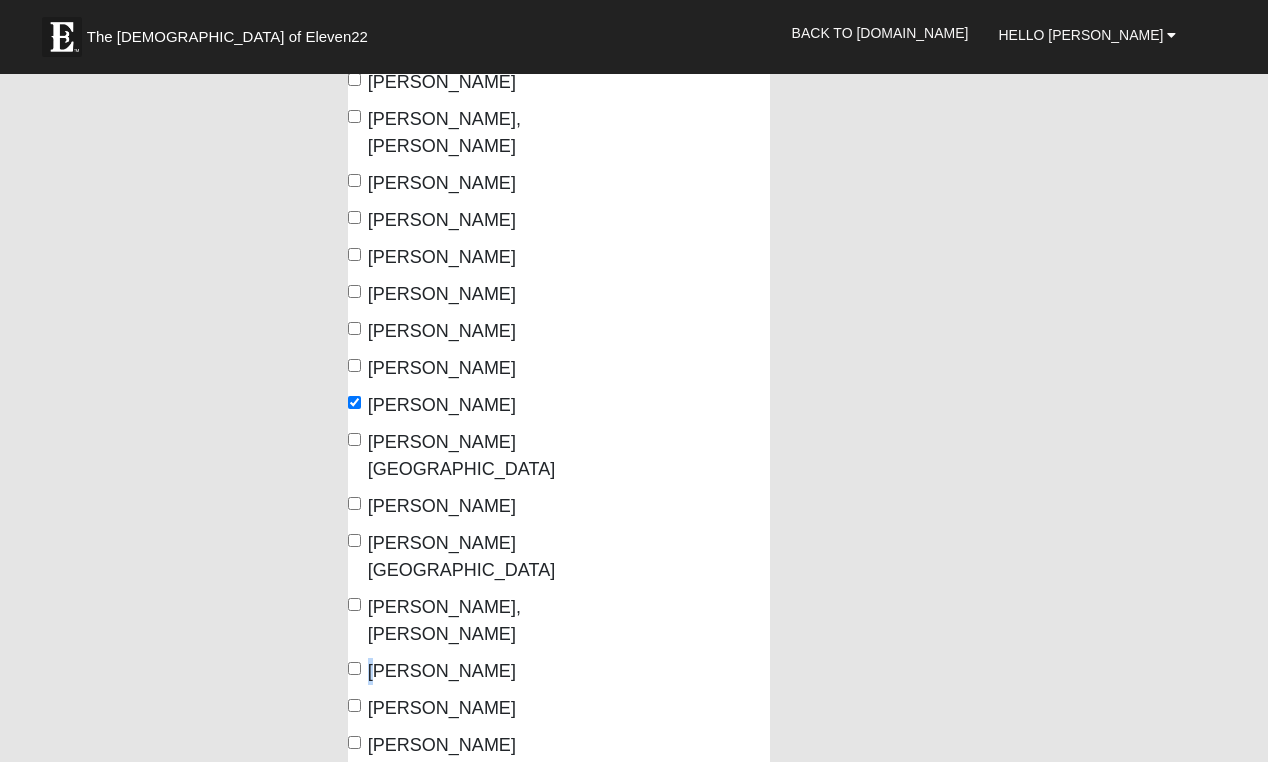 click on "Tanner, Samantha" at bounding box center (432, 671) 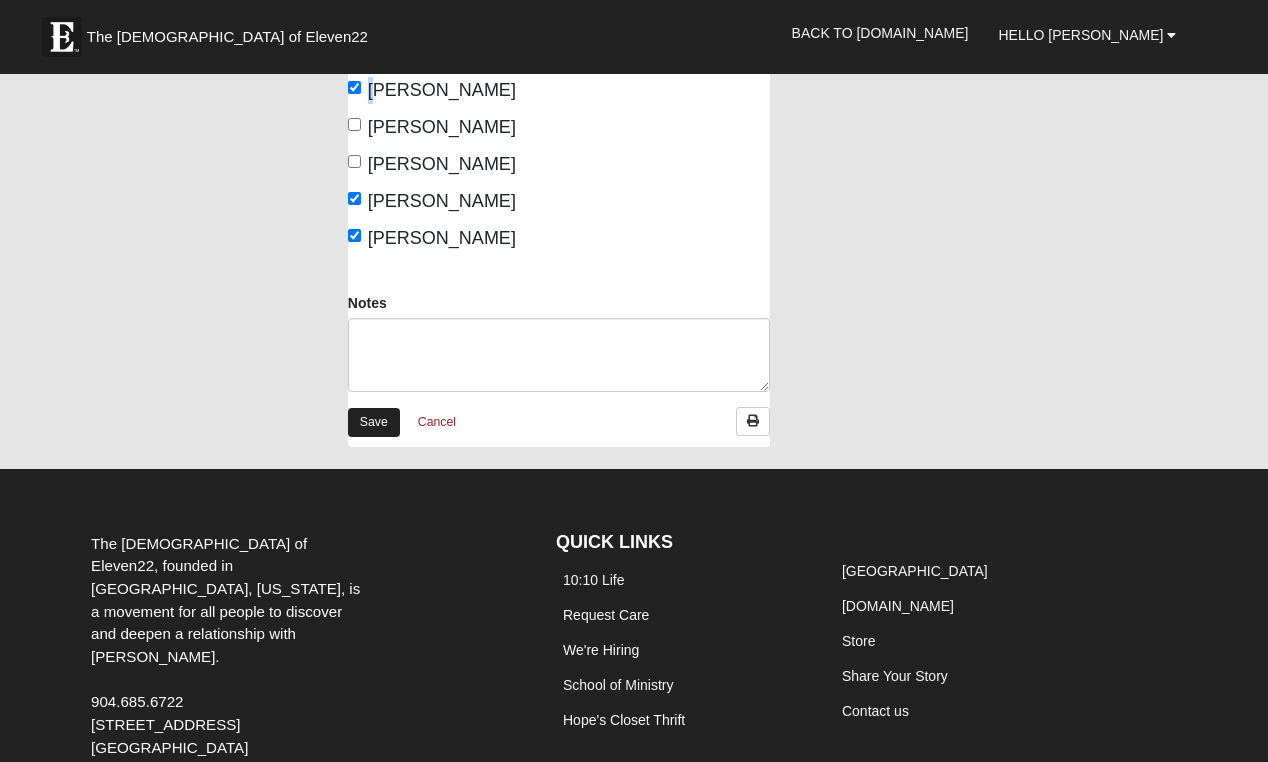 scroll, scrollTop: 1404, scrollLeft: 0, axis: vertical 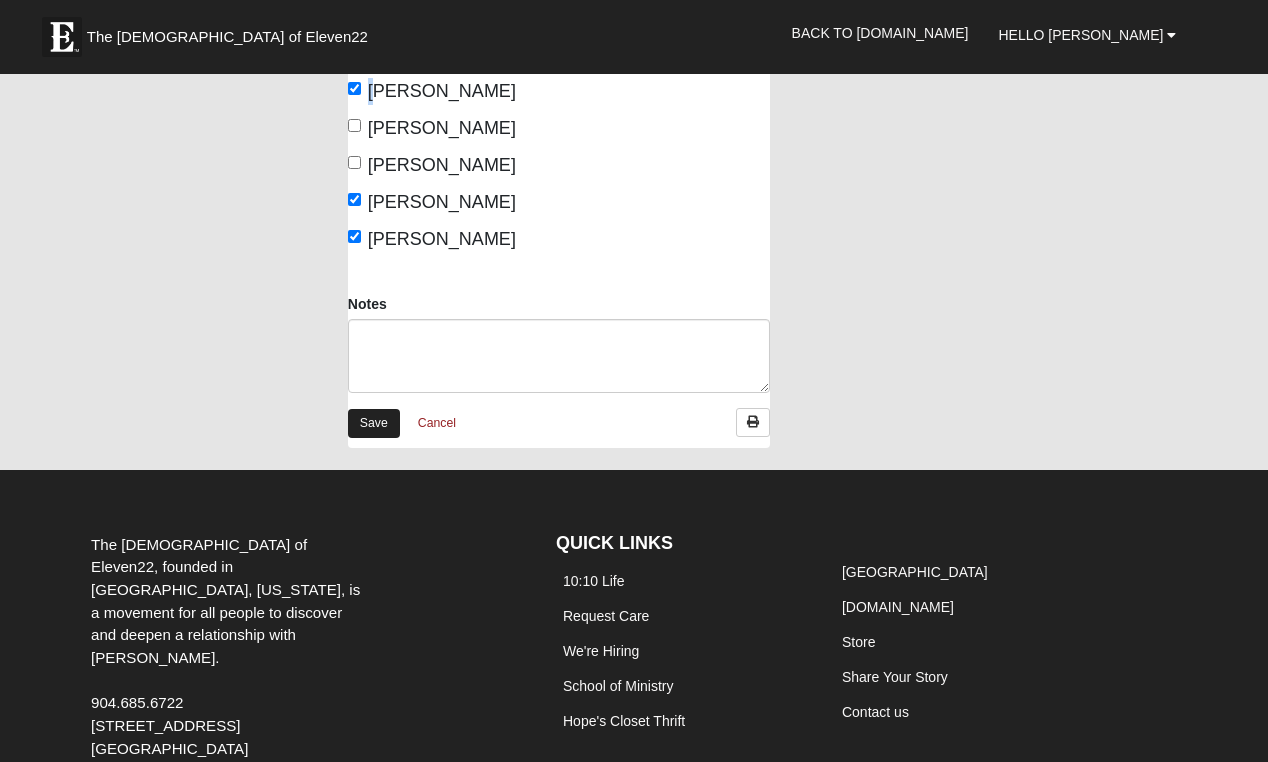 click on "Save" at bounding box center [374, 423] 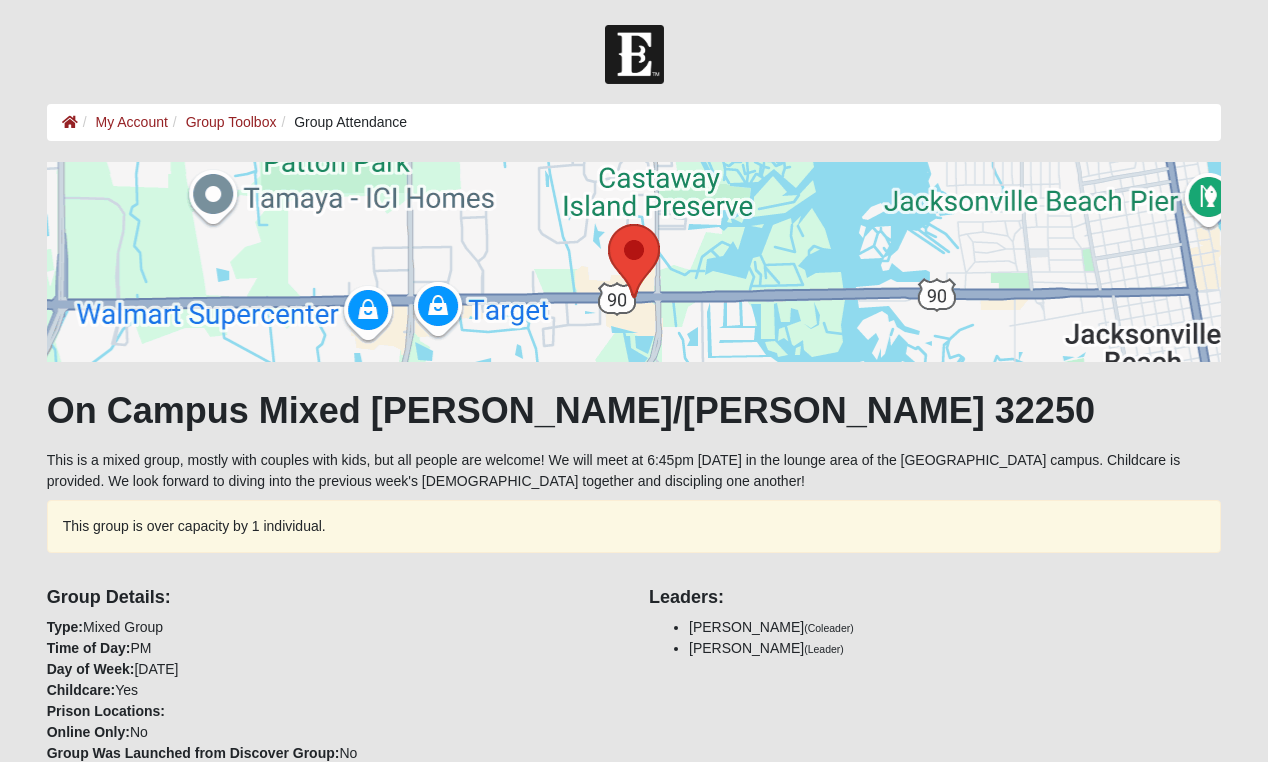 scroll, scrollTop: 0, scrollLeft: 0, axis: both 